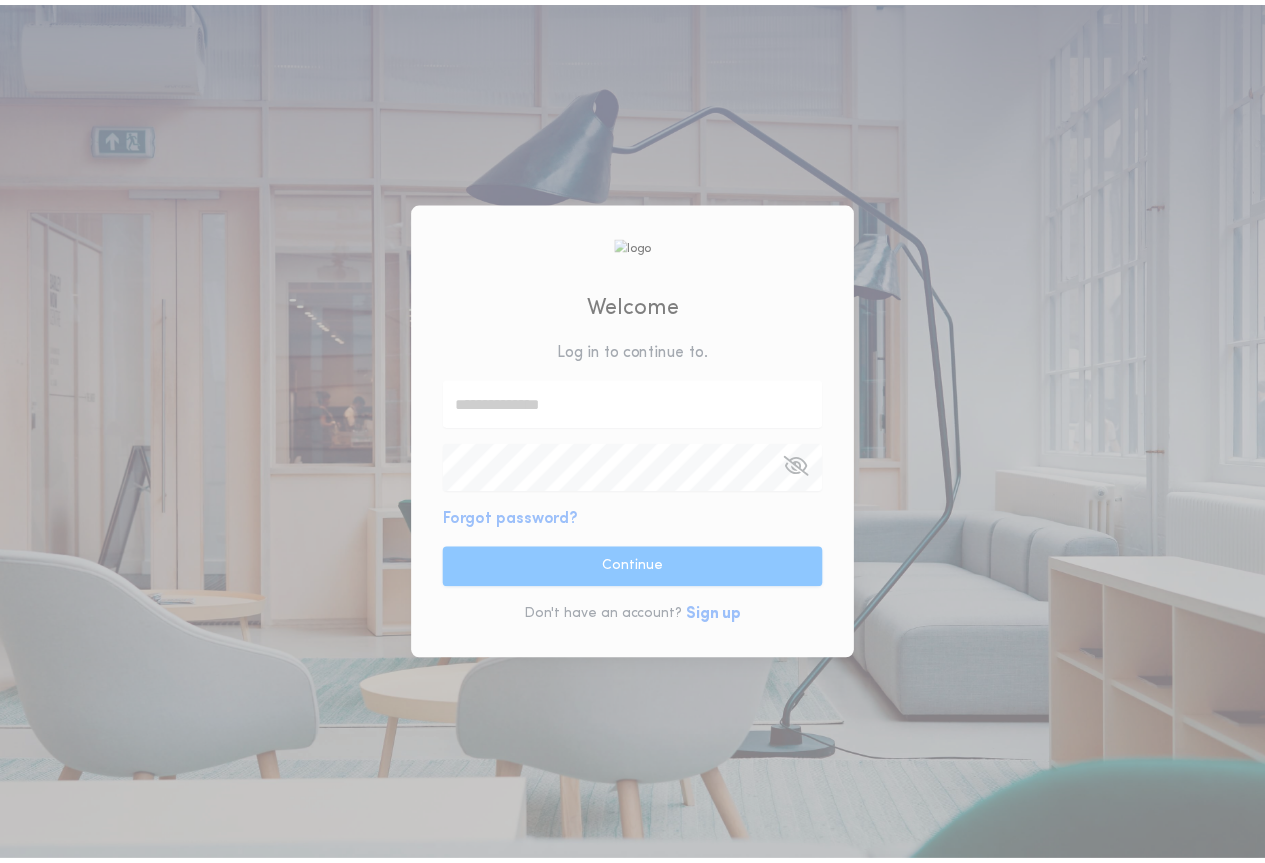 scroll, scrollTop: 0, scrollLeft: 0, axis: both 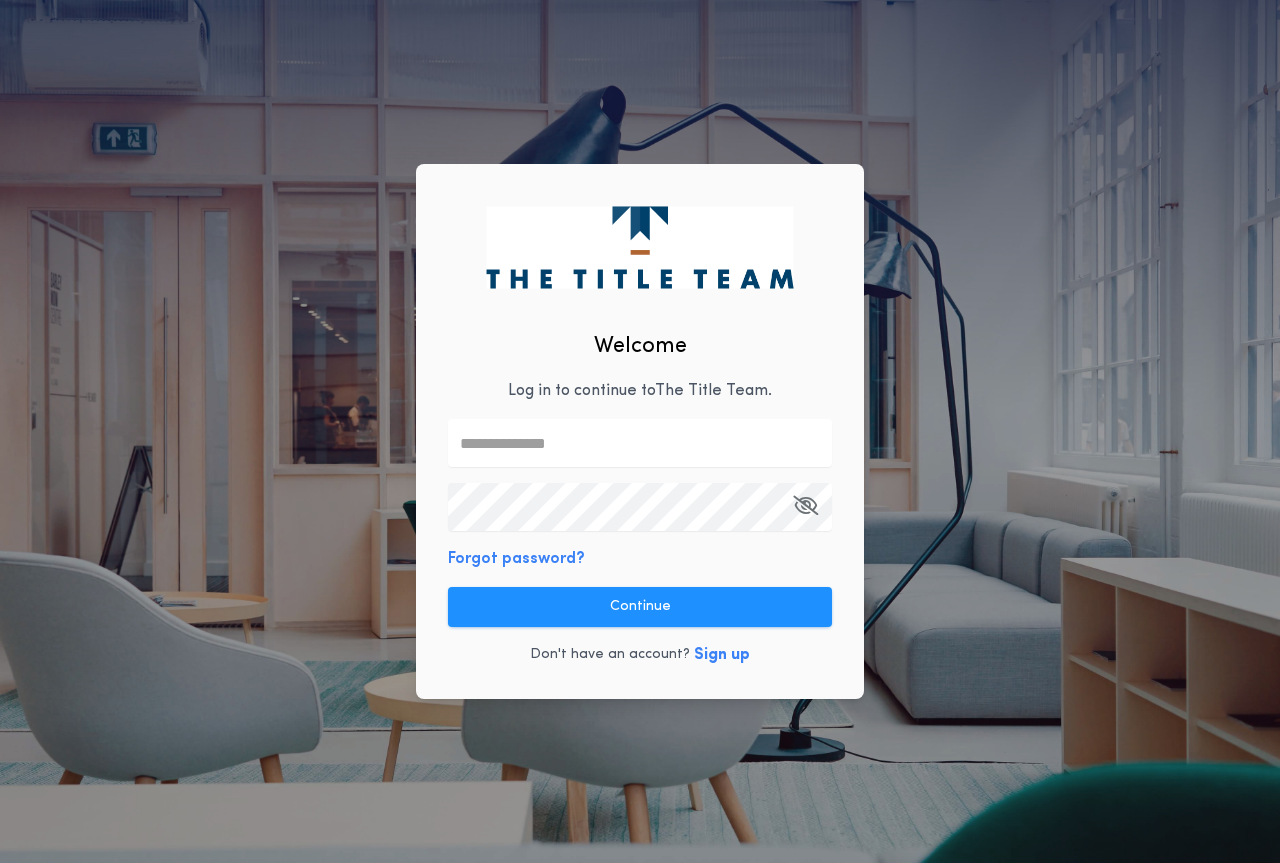 click at bounding box center [640, 443] 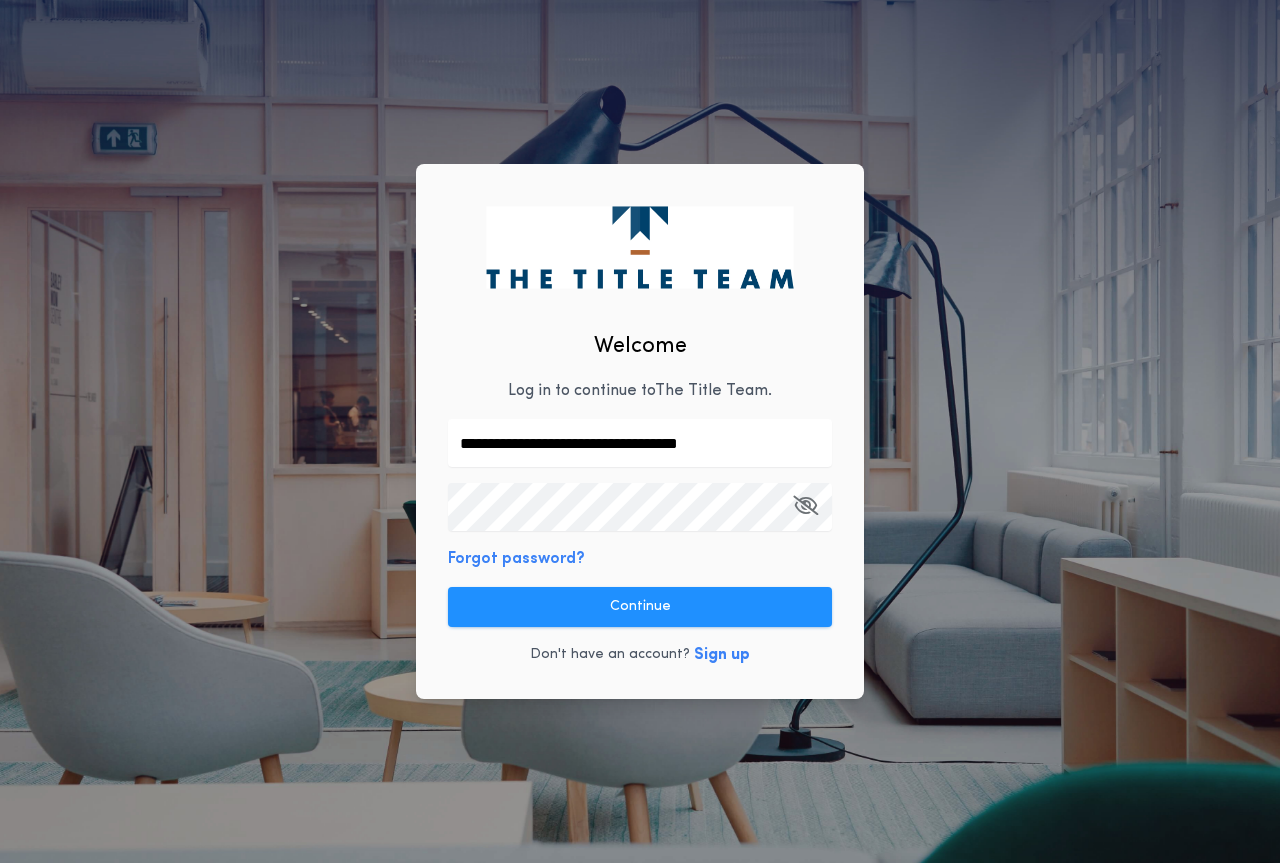 type on "**********" 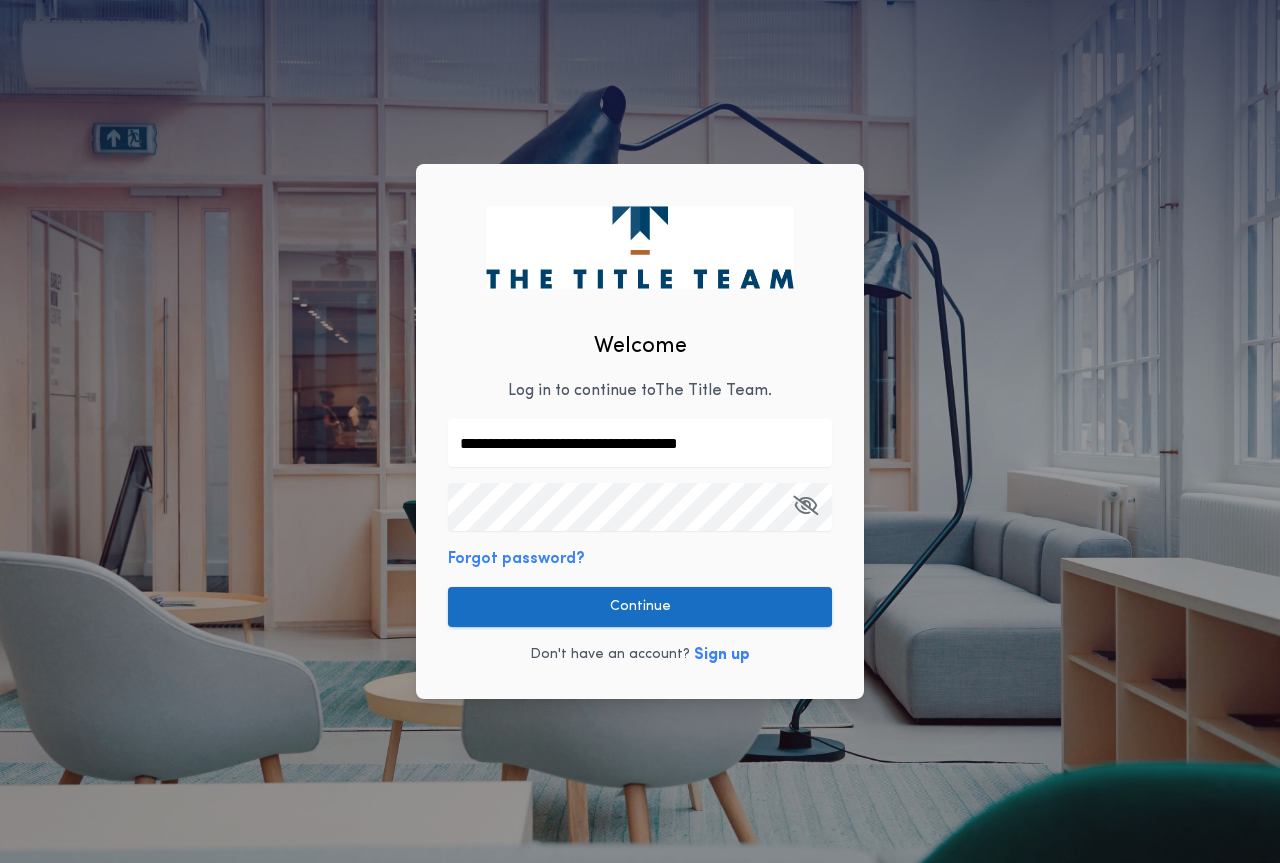 click on "Continue" at bounding box center (640, 607) 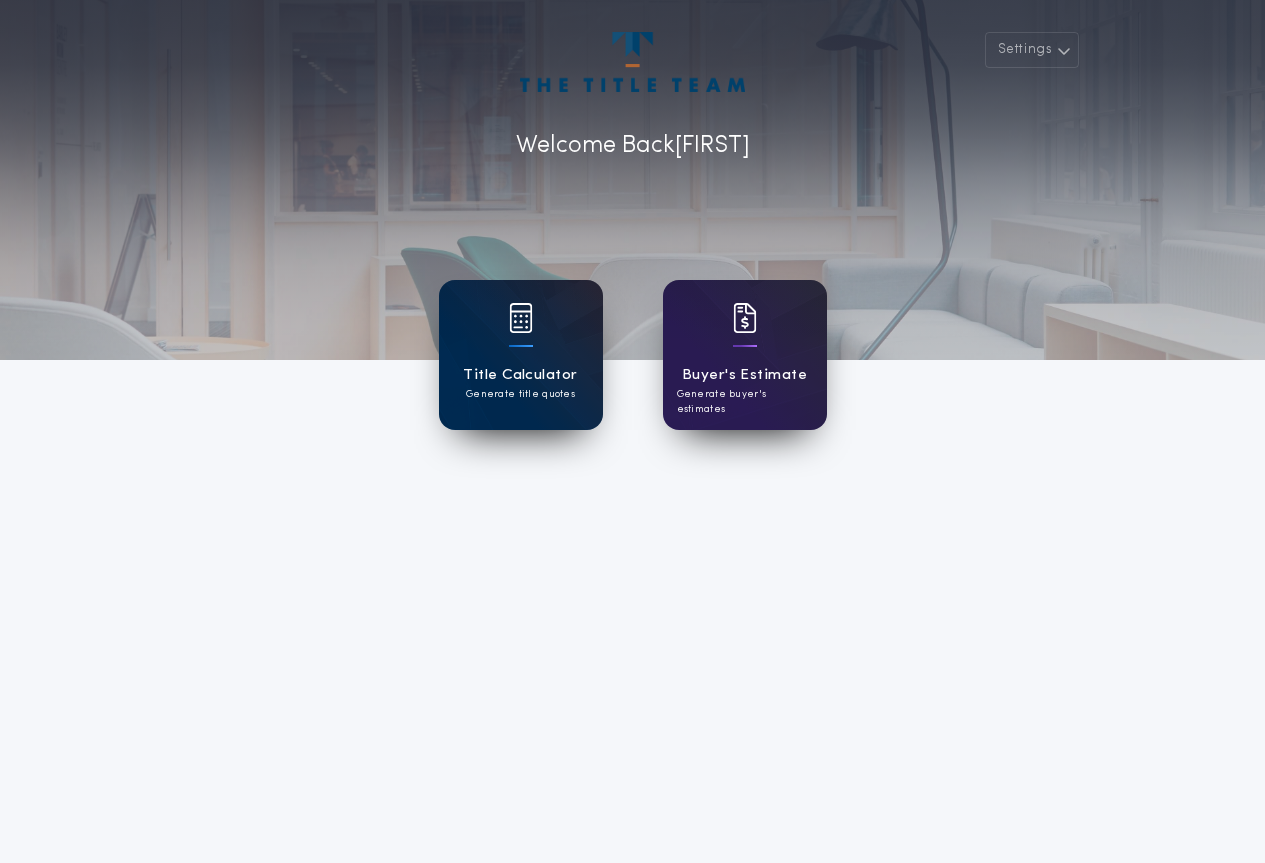 click at bounding box center [521, 331] 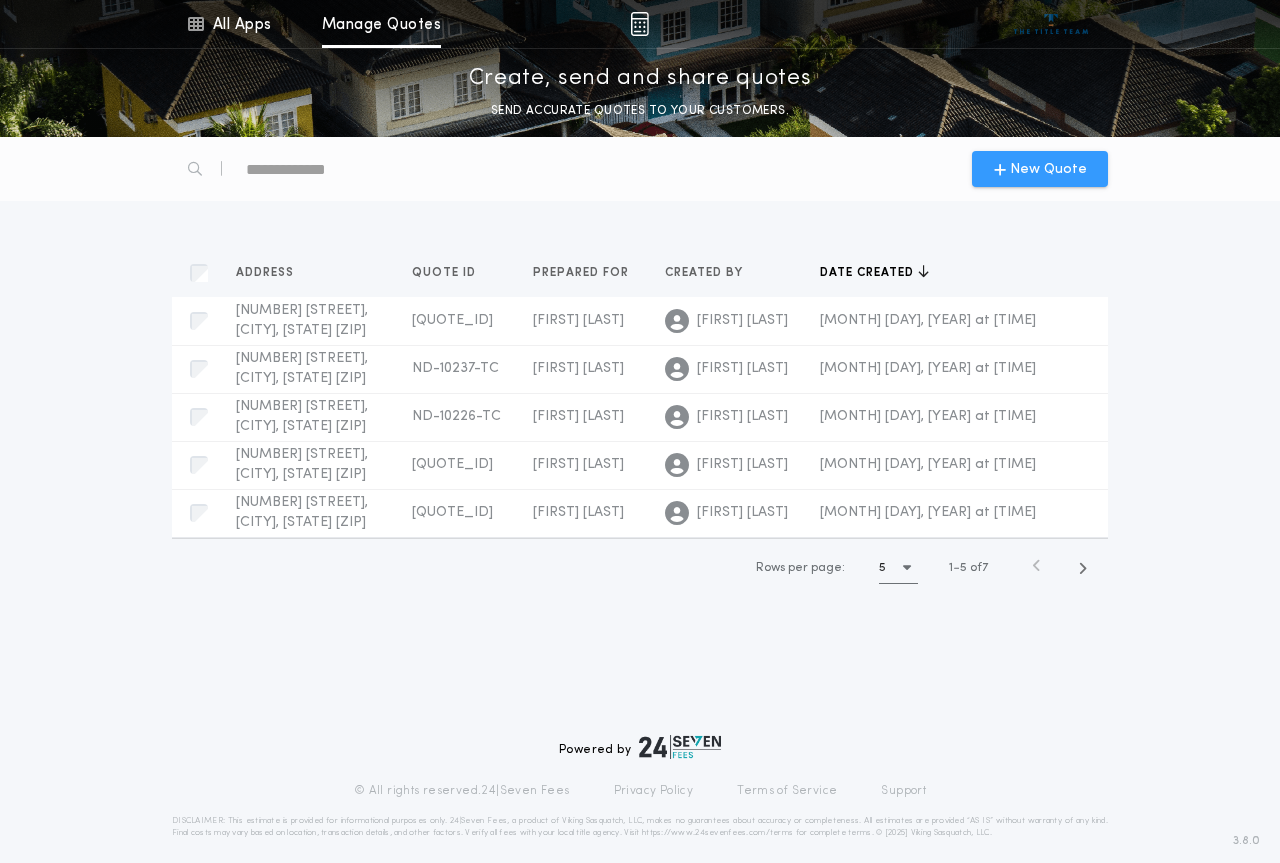 click on "New Quote" at bounding box center (1048, 169) 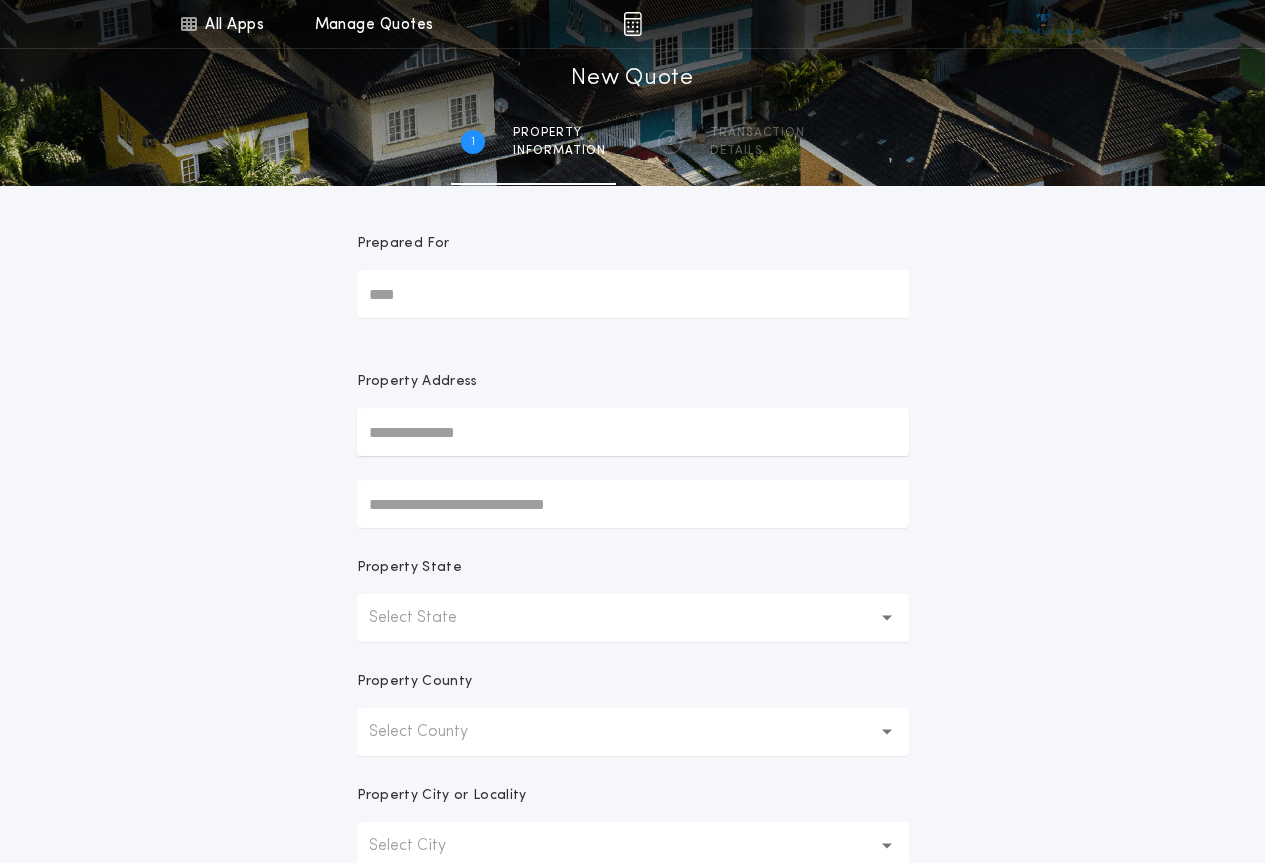 click on "Prepared For" at bounding box center (633, 294) 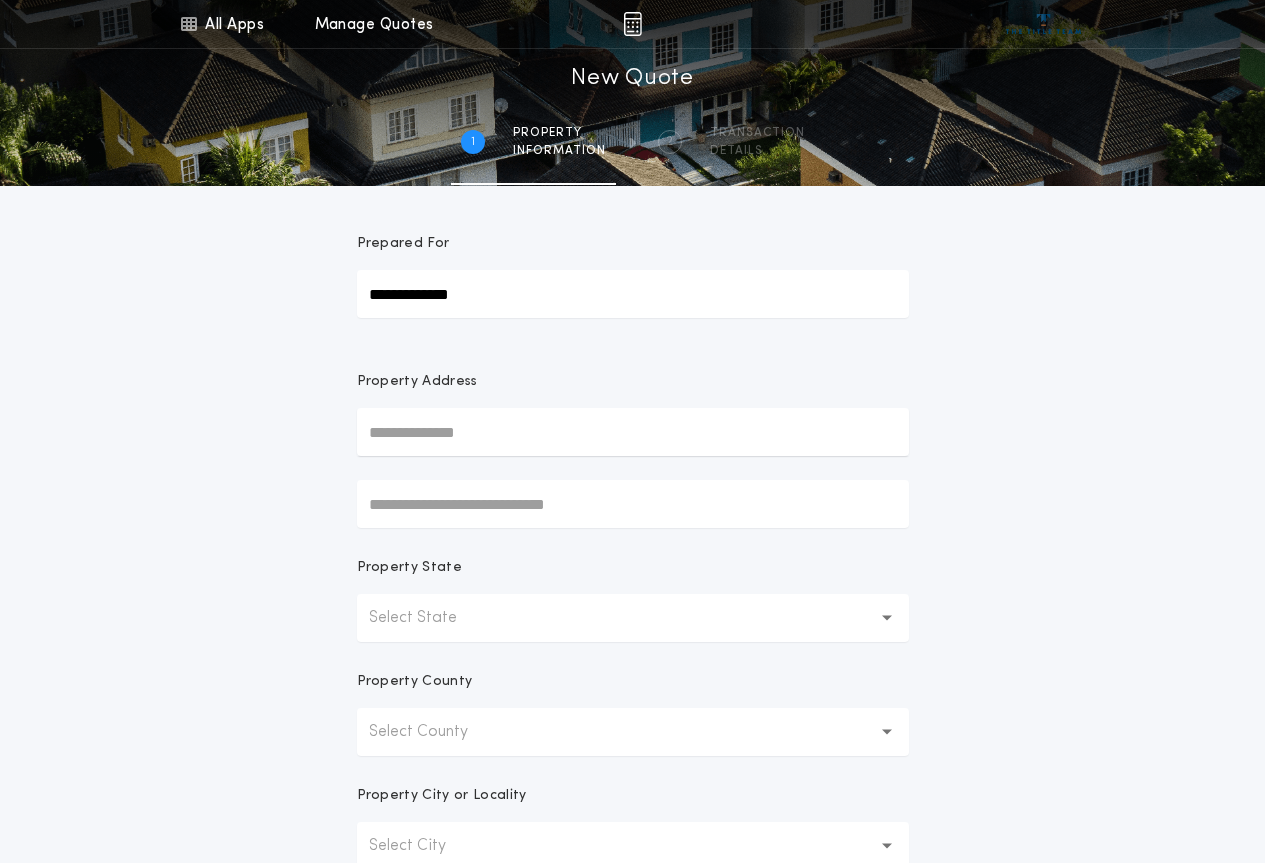 type on "**********" 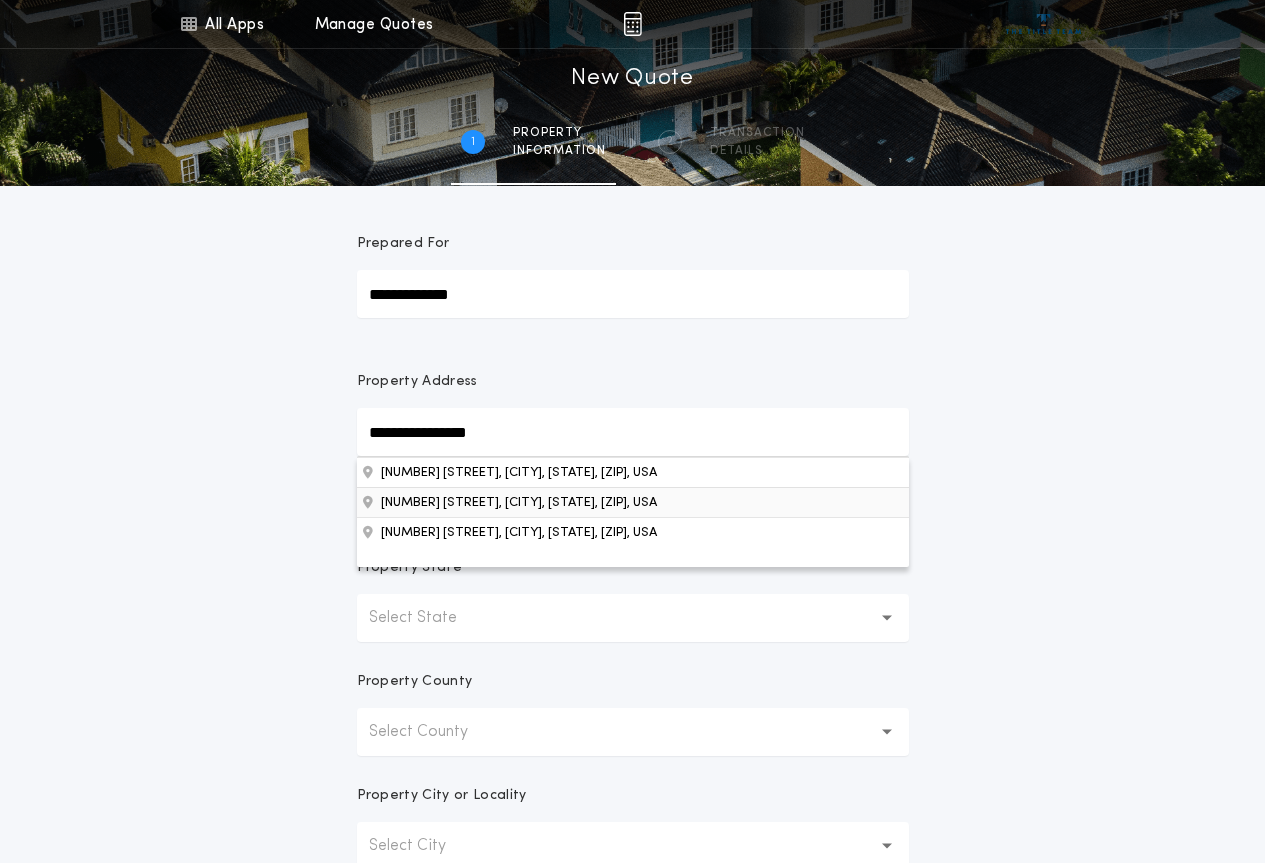 type on "**********" 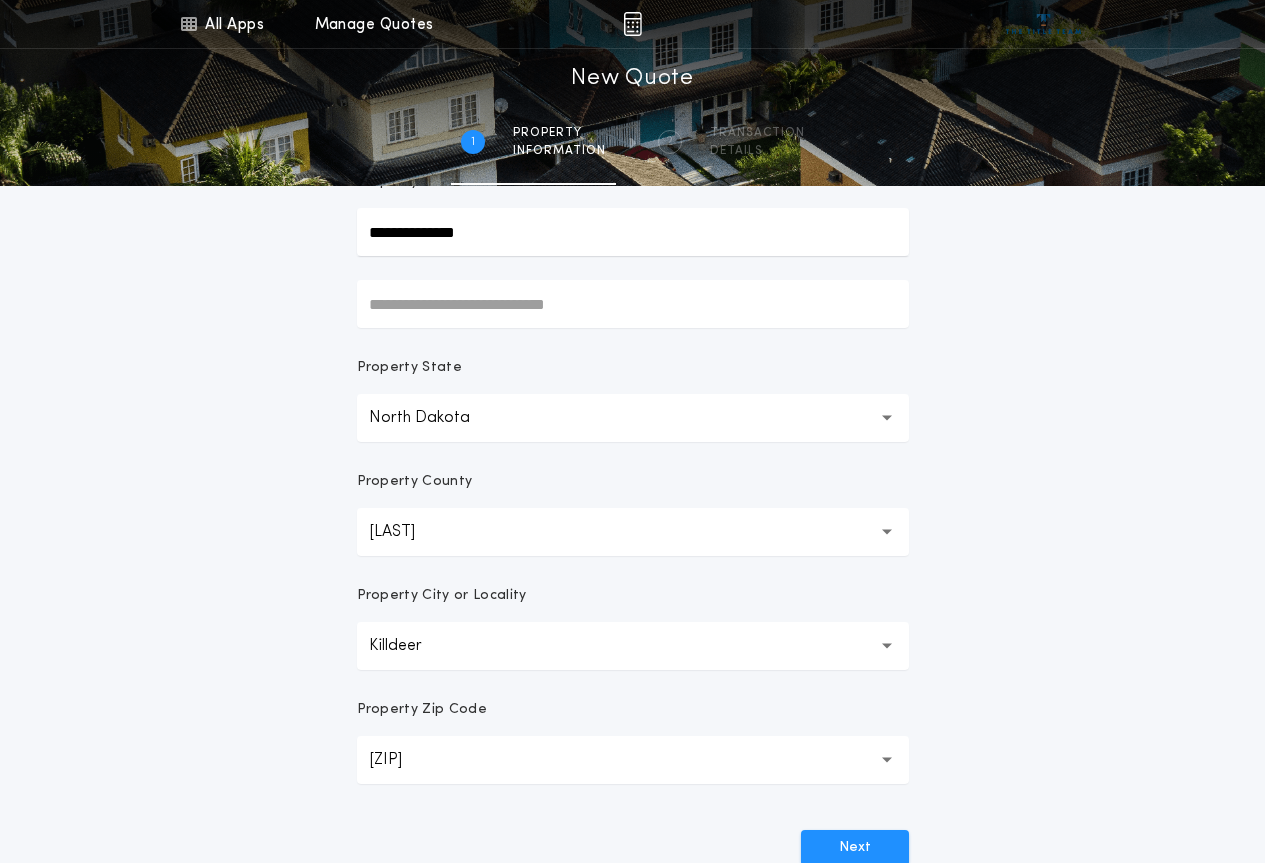 scroll, scrollTop: 400, scrollLeft: 0, axis: vertical 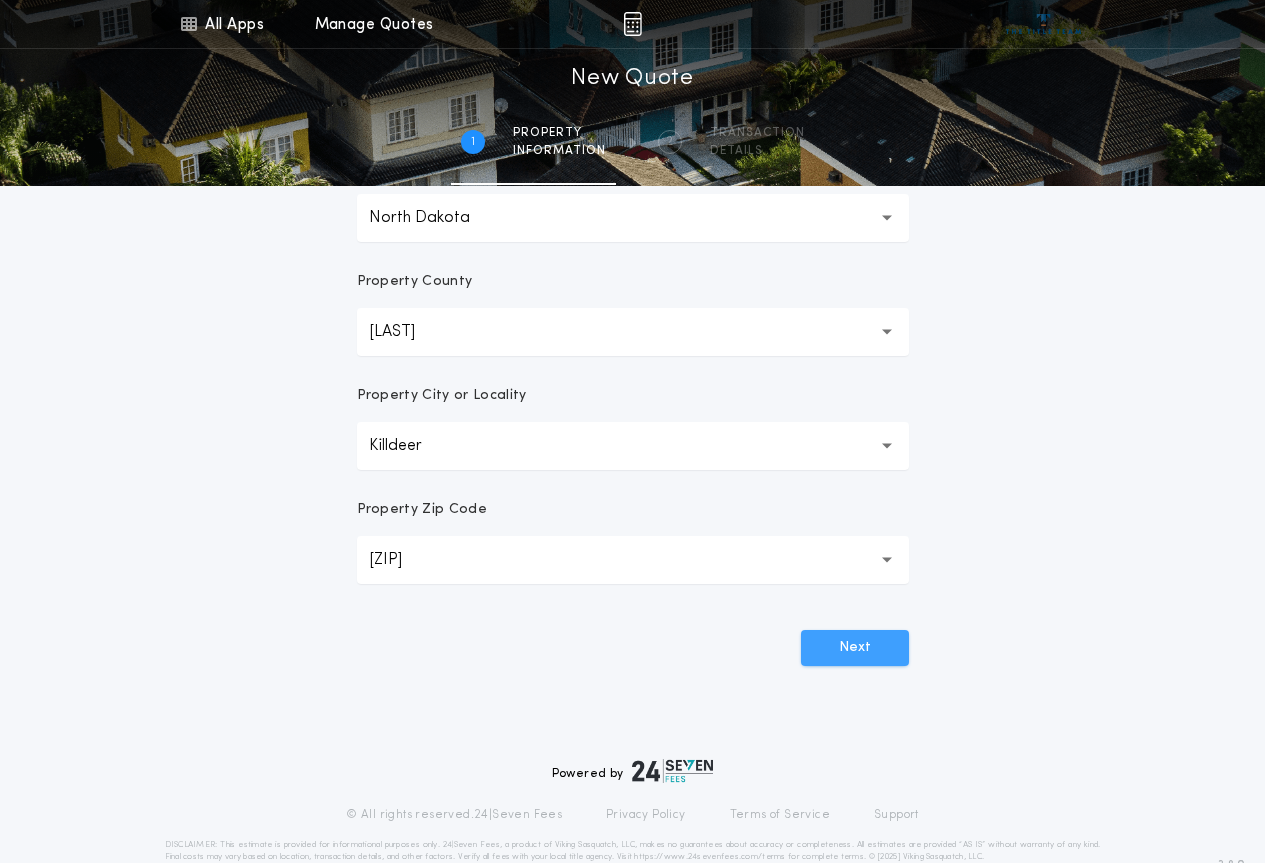 click on "Next" at bounding box center [855, 648] 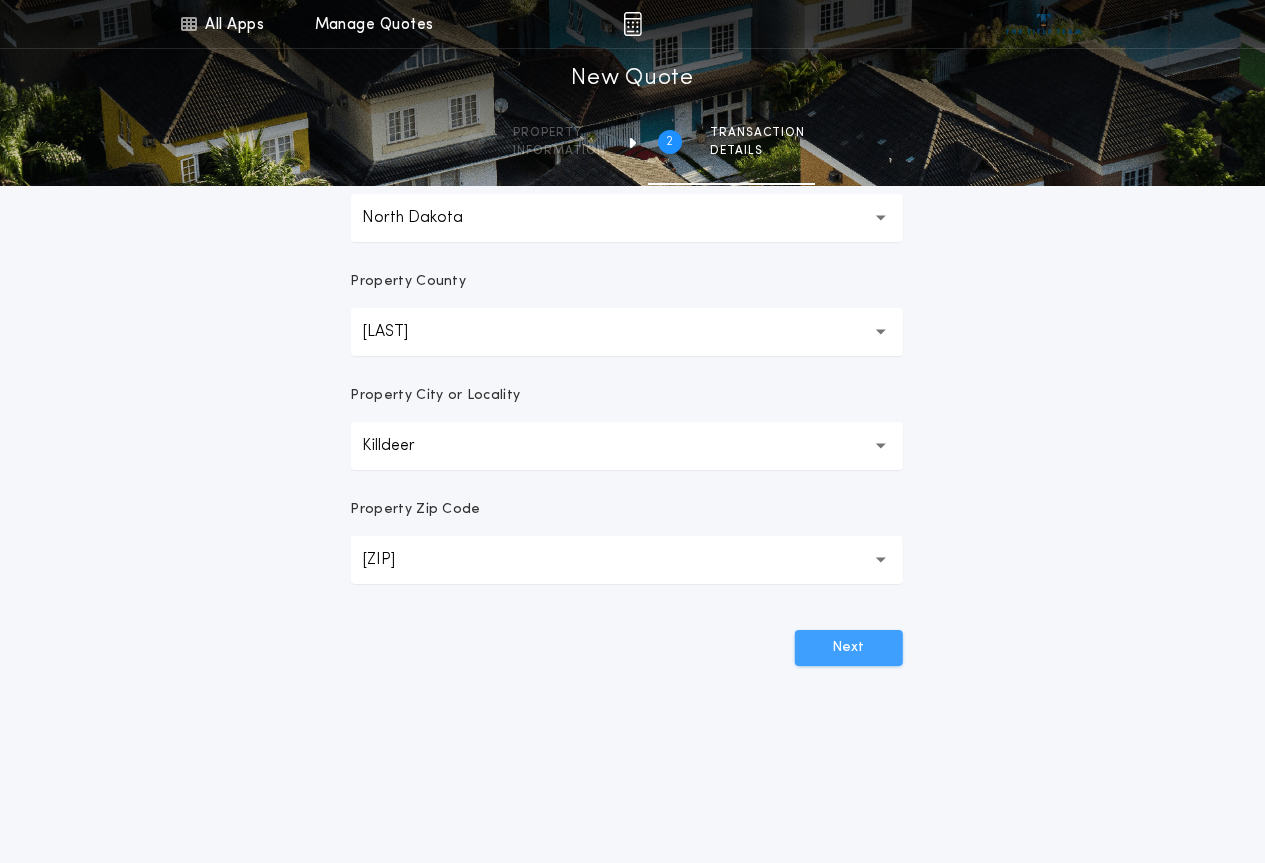 scroll, scrollTop: 0, scrollLeft: 0, axis: both 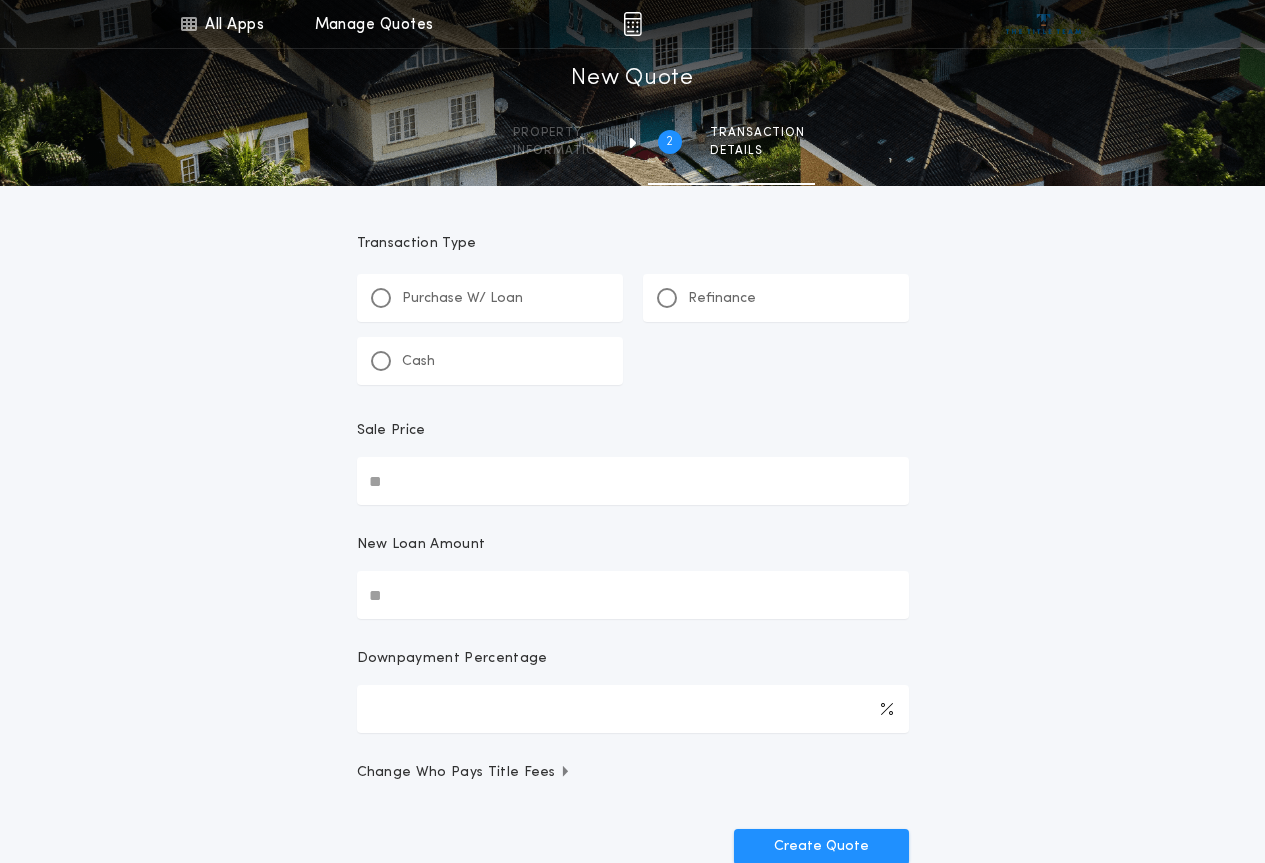 click on "Purchase W/ Loan" at bounding box center (462, 299) 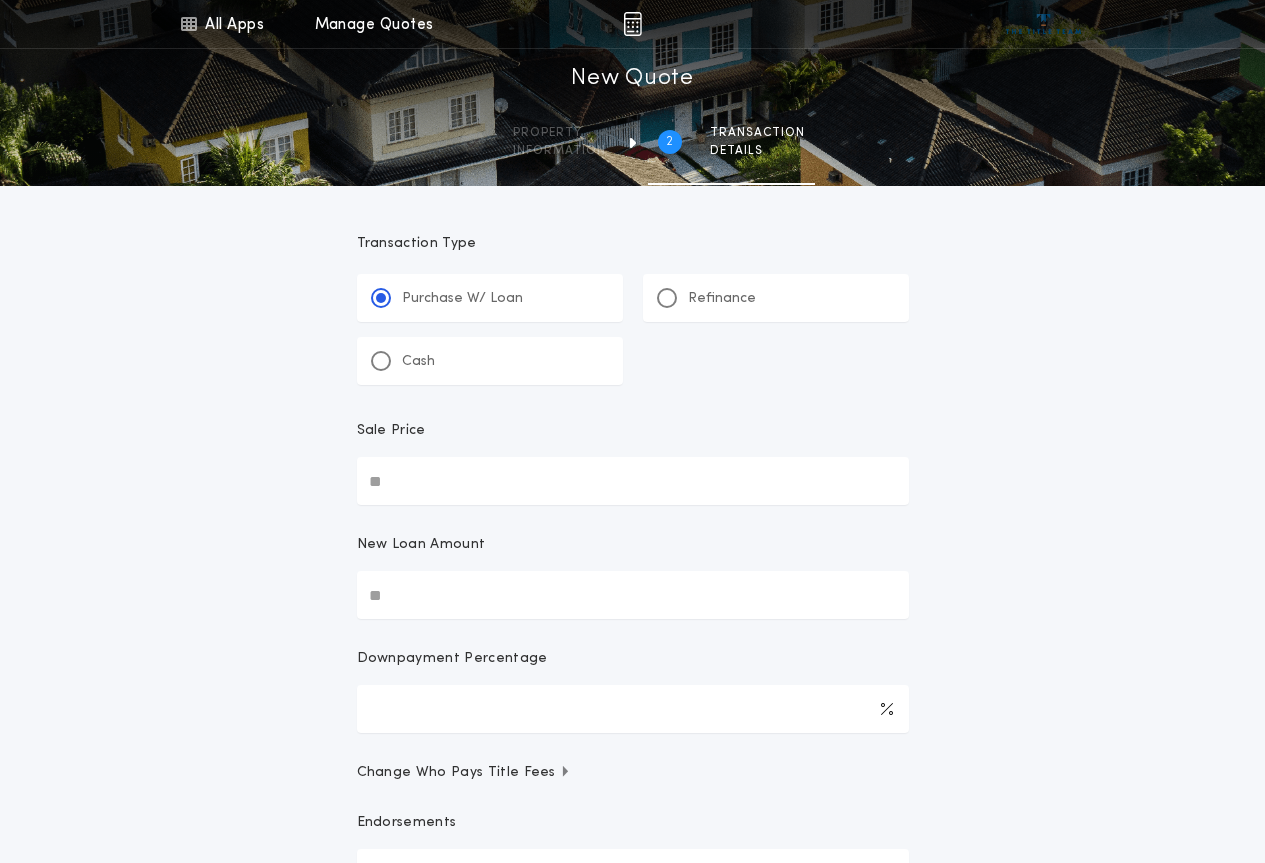 click on "Sale Price" at bounding box center (633, 481) 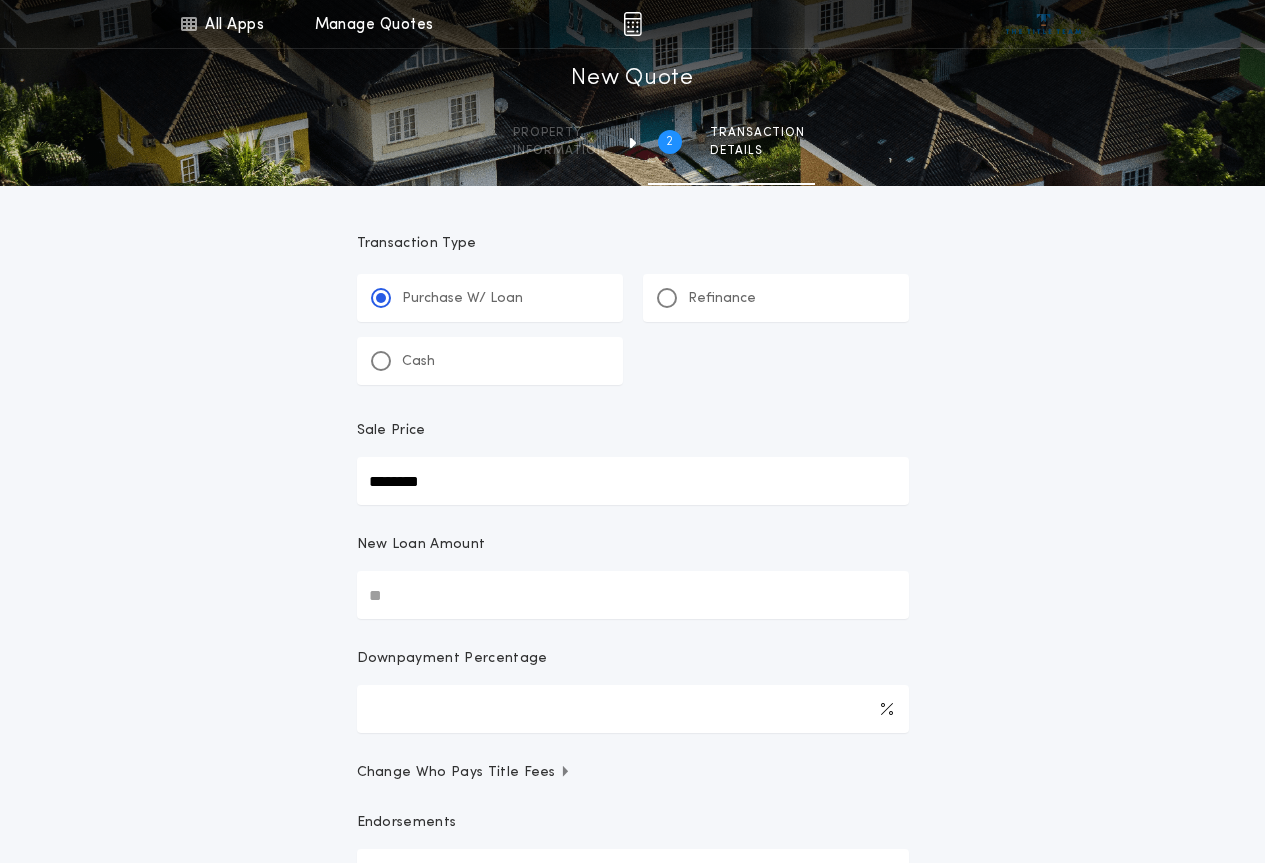 type on "********" 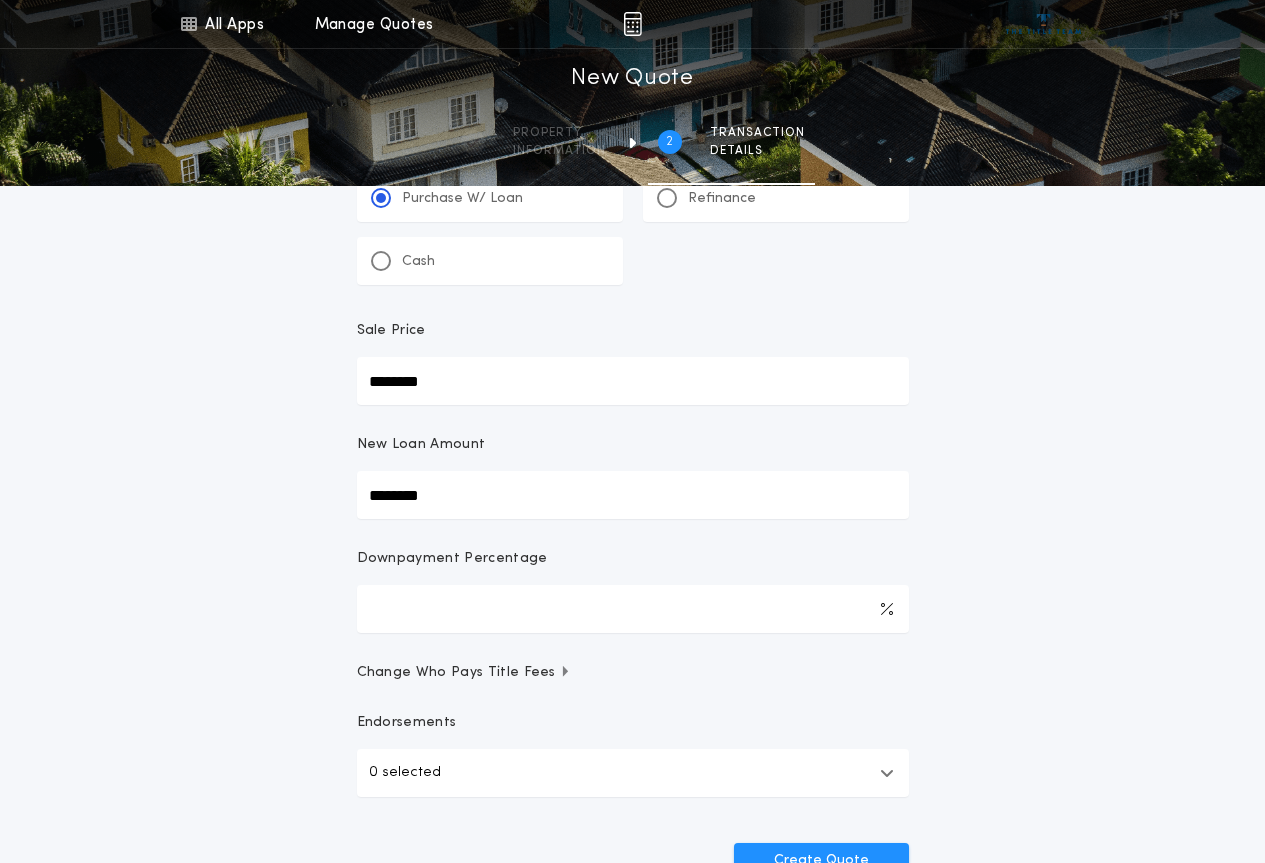 scroll, scrollTop: 200, scrollLeft: 0, axis: vertical 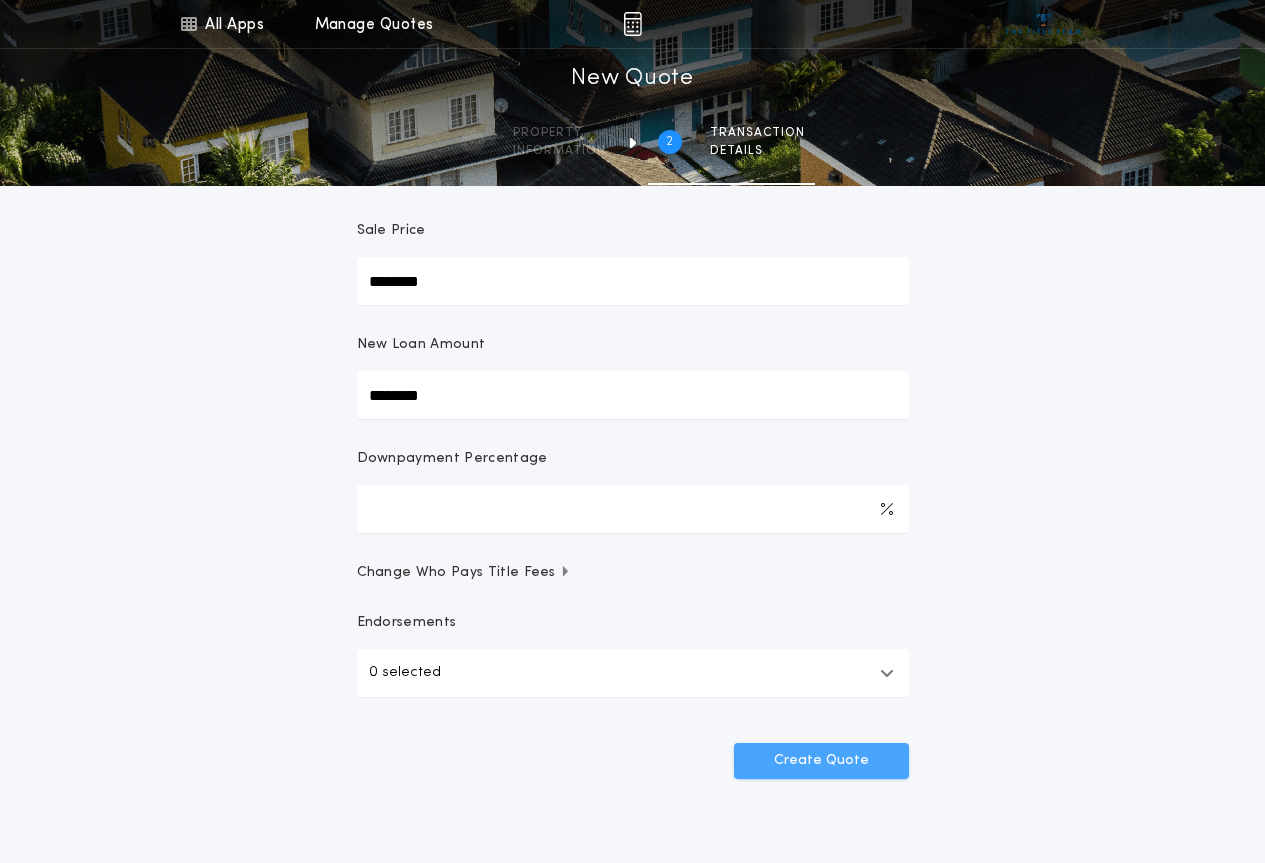 type on "********" 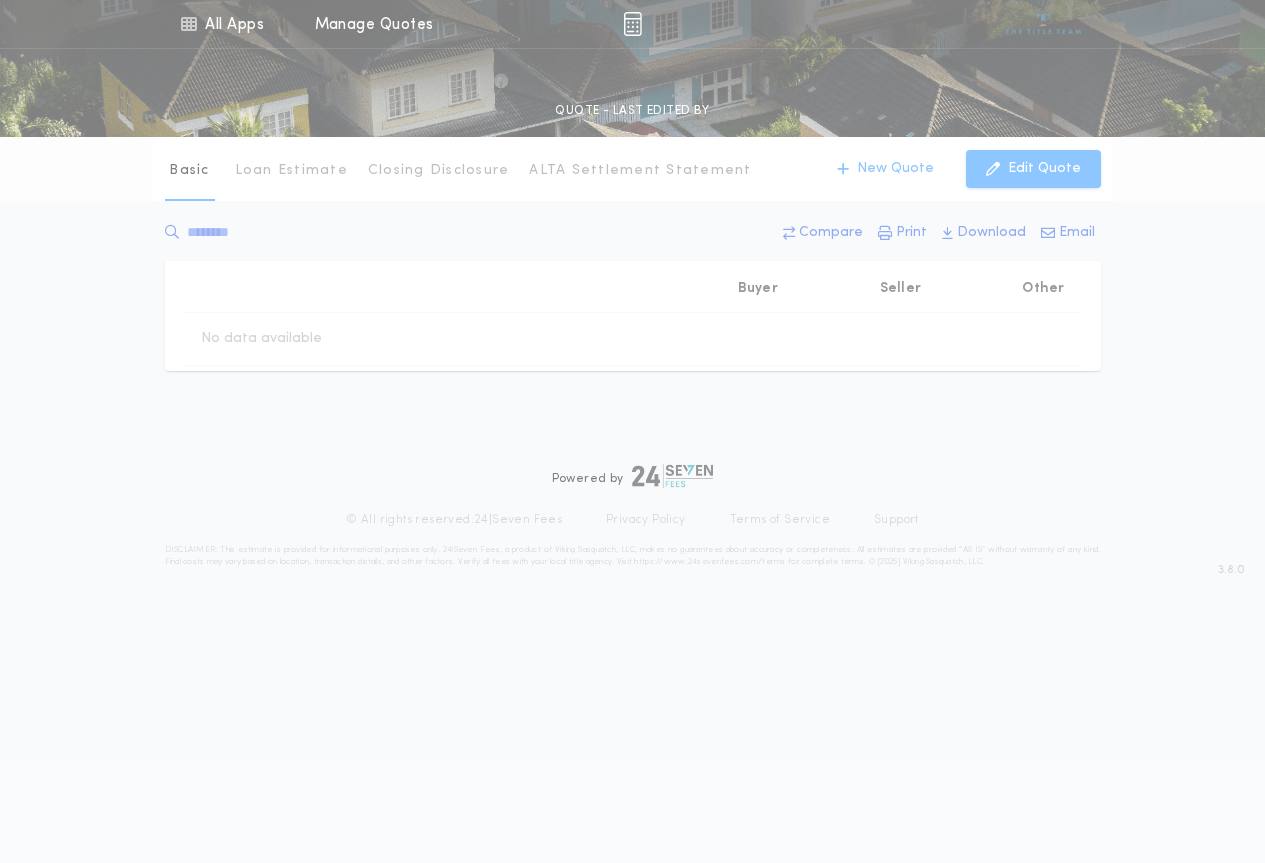 scroll, scrollTop: 0, scrollLeft: 0, axis: both 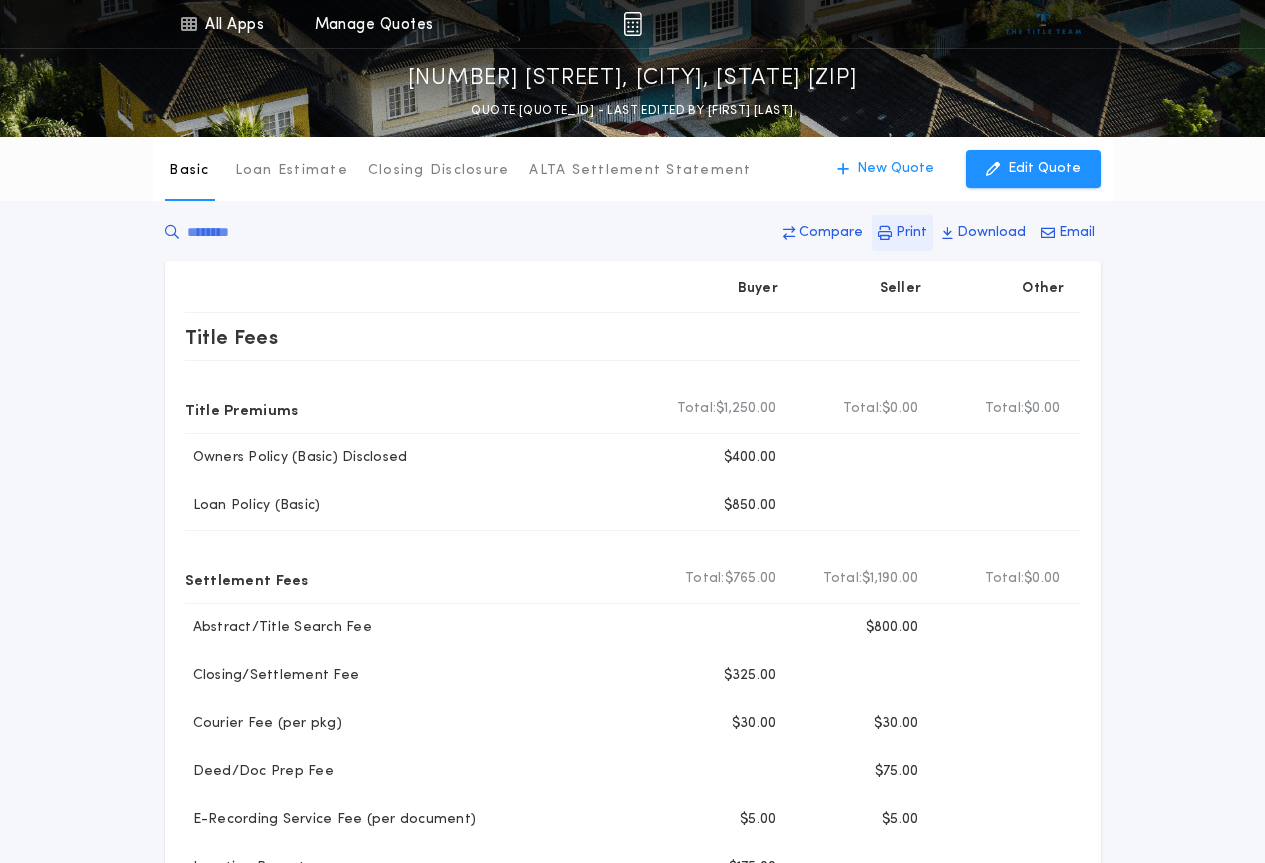 click on "Print" at bounding box center (831, 233) 